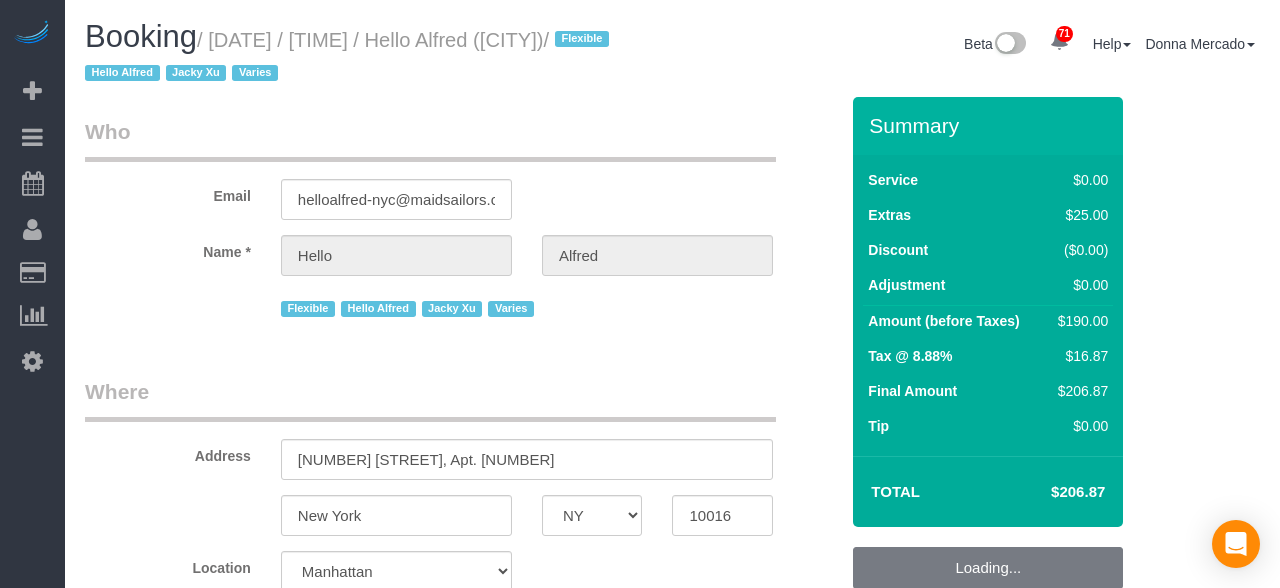 select on "NY" 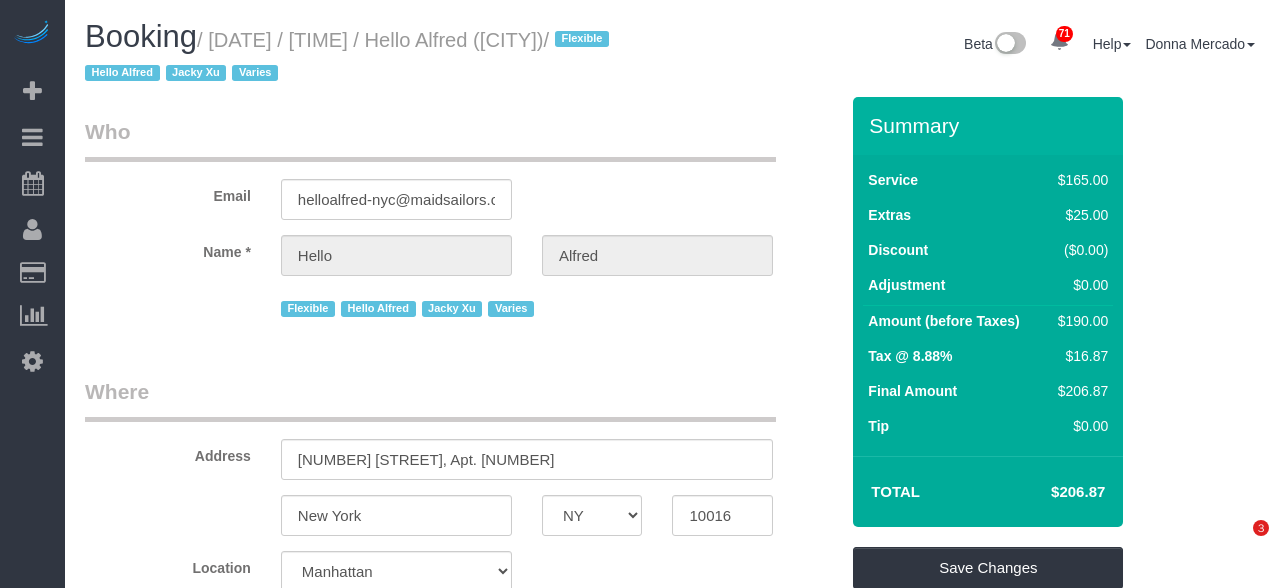 scroll, scrollTop: 0, scrollLeft: 0, axis: both 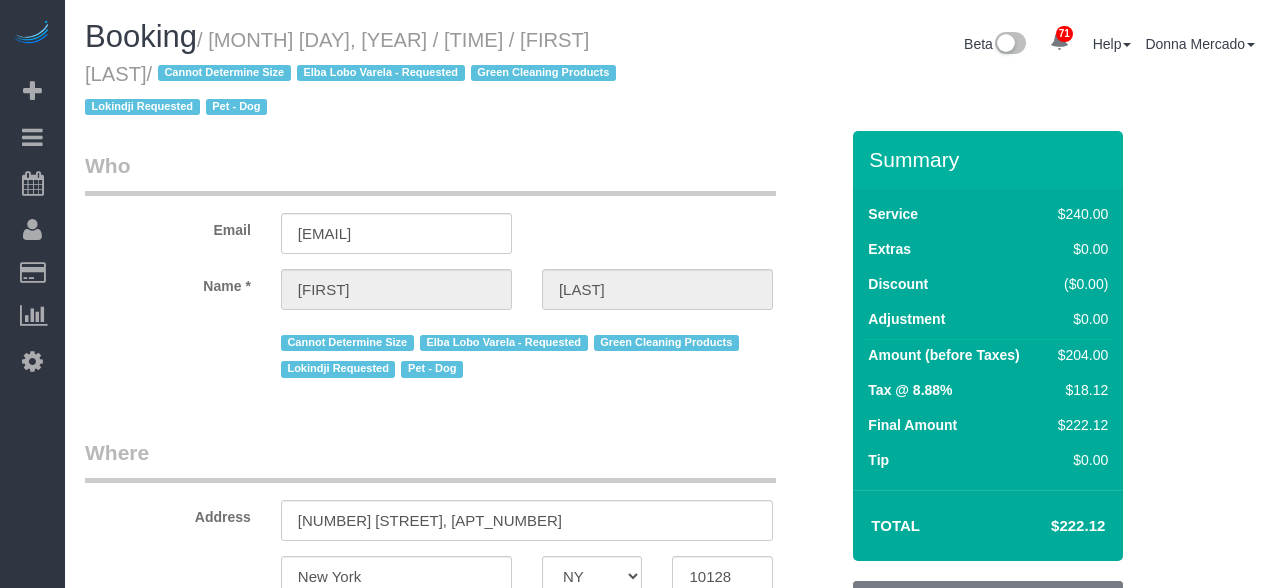 select on "NY" 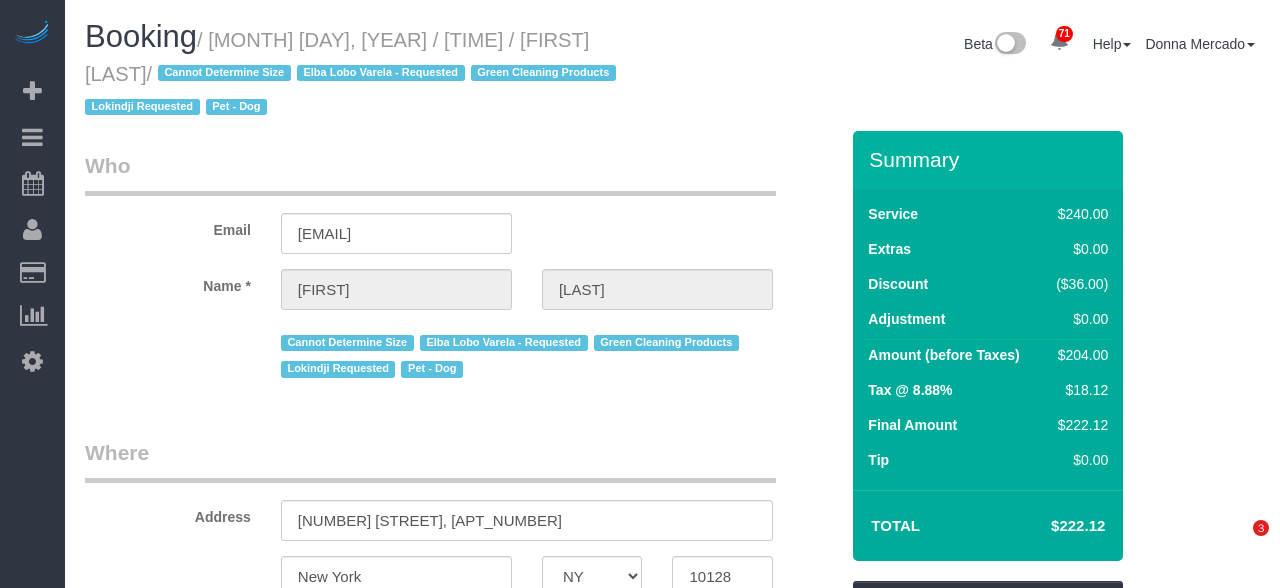 scroll, scrollTop: 0, scrollLeft: 0, axis: both 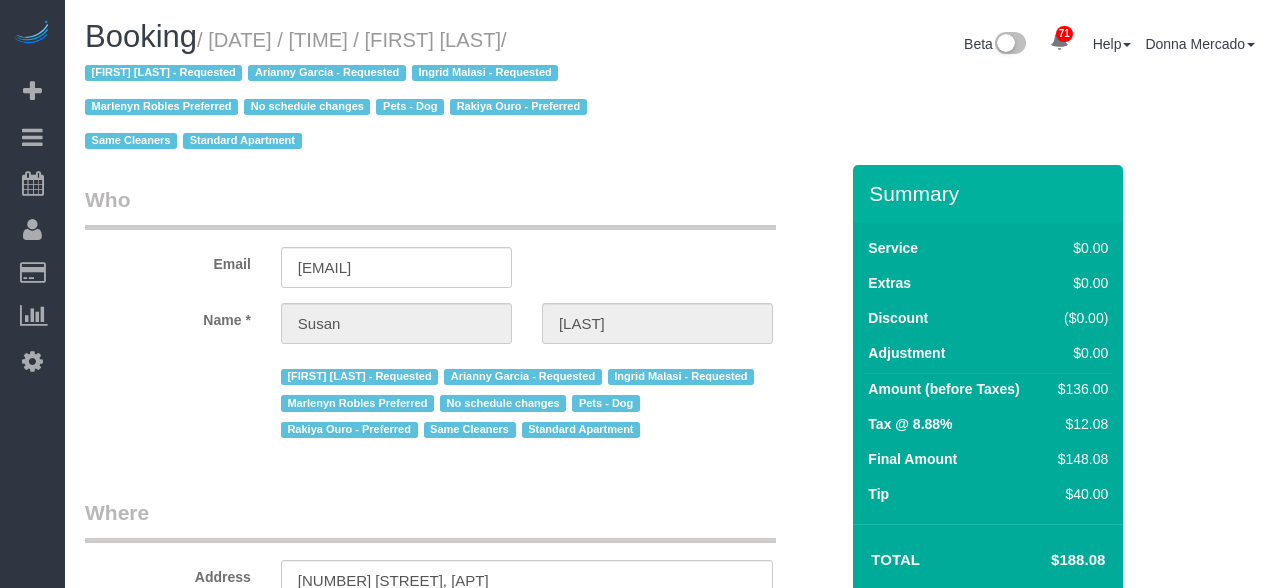 select on "NY" 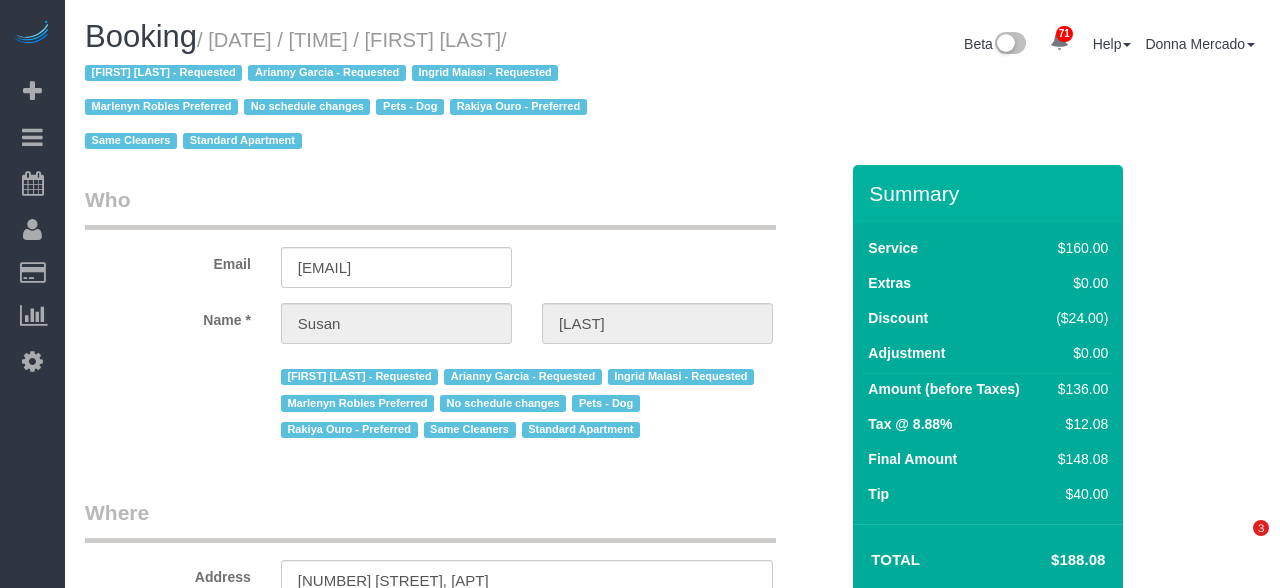 scroll, scrollTop: 0, scrollLeft: 0, axis: both 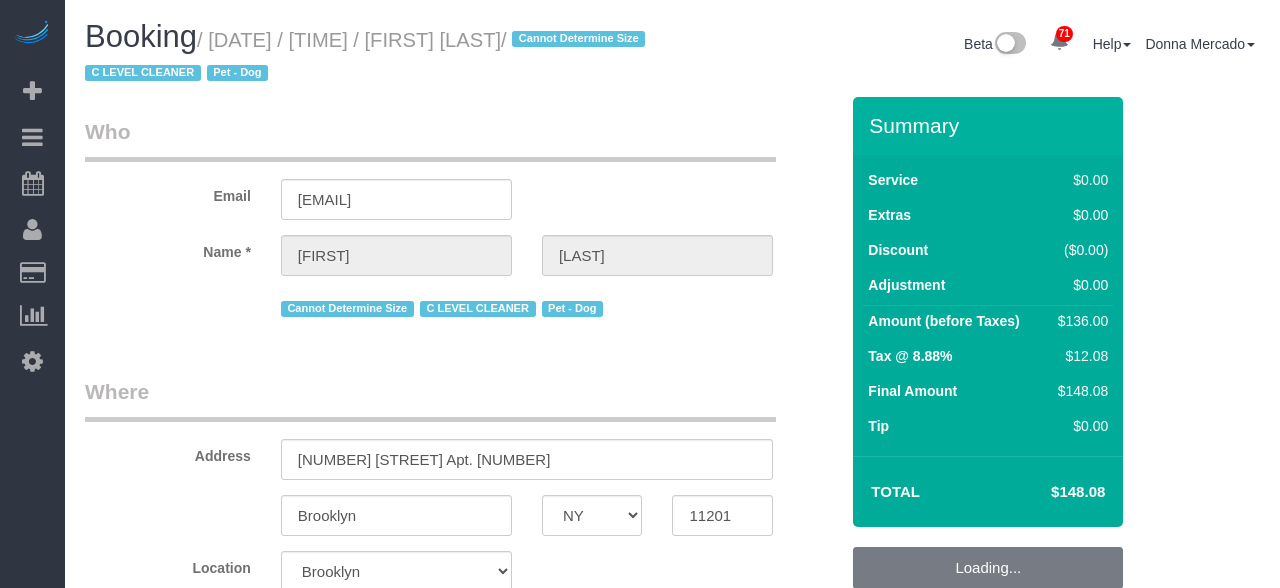 select on "NY" 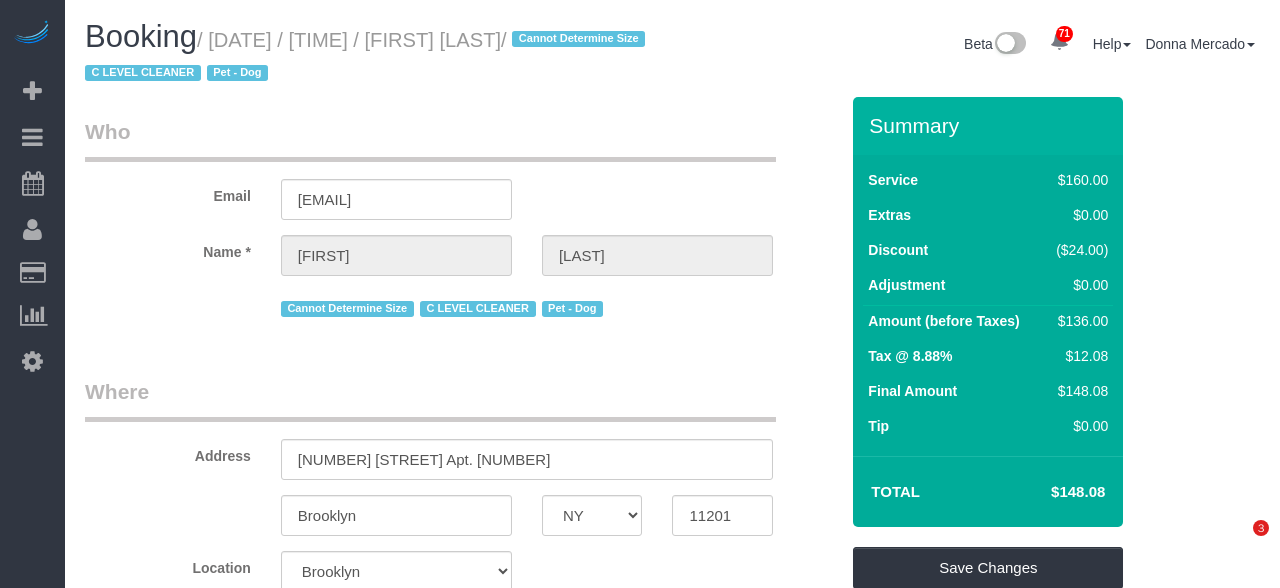 scroll, scrollTop: 0, scrollLeft: 0, axis: both 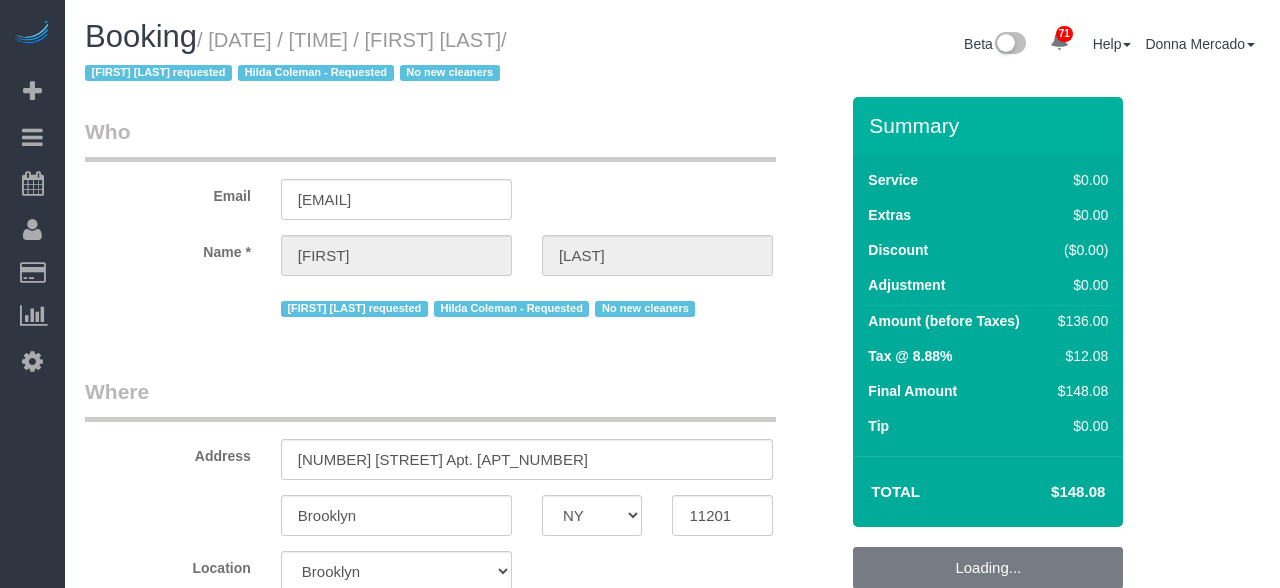select on "NY" 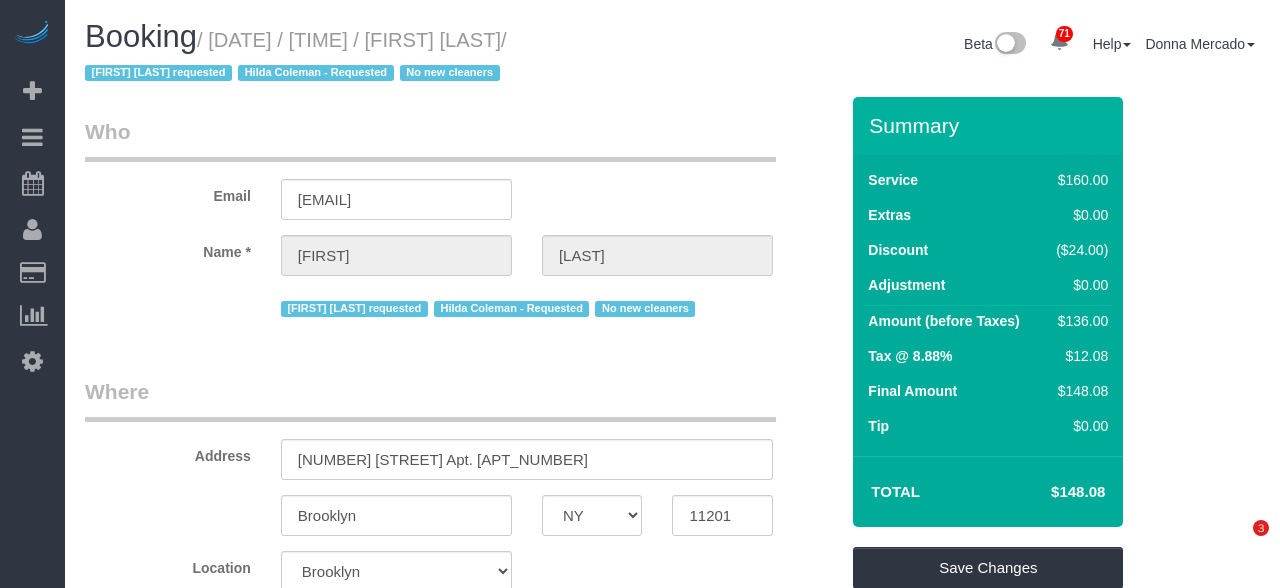 scroll, scrollTop: 0, scrollLeft: 0, axis: both 